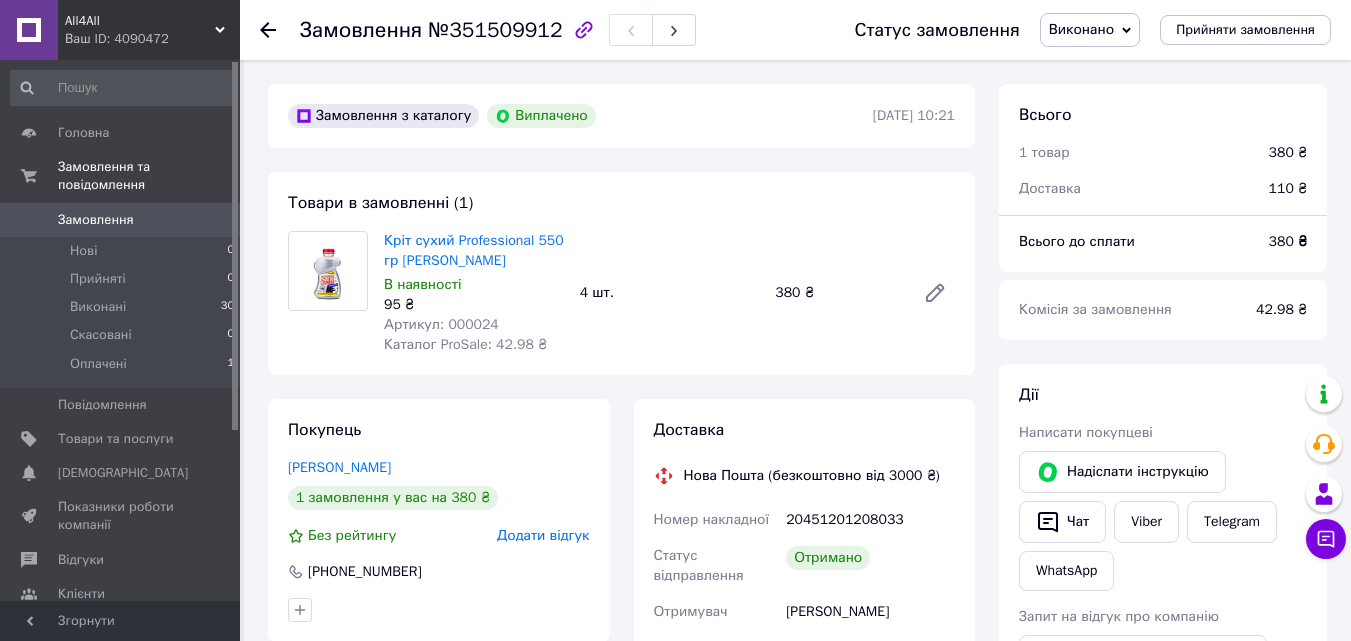 scroll, scrollTop: 0, scrollLeft: 0, axis: both 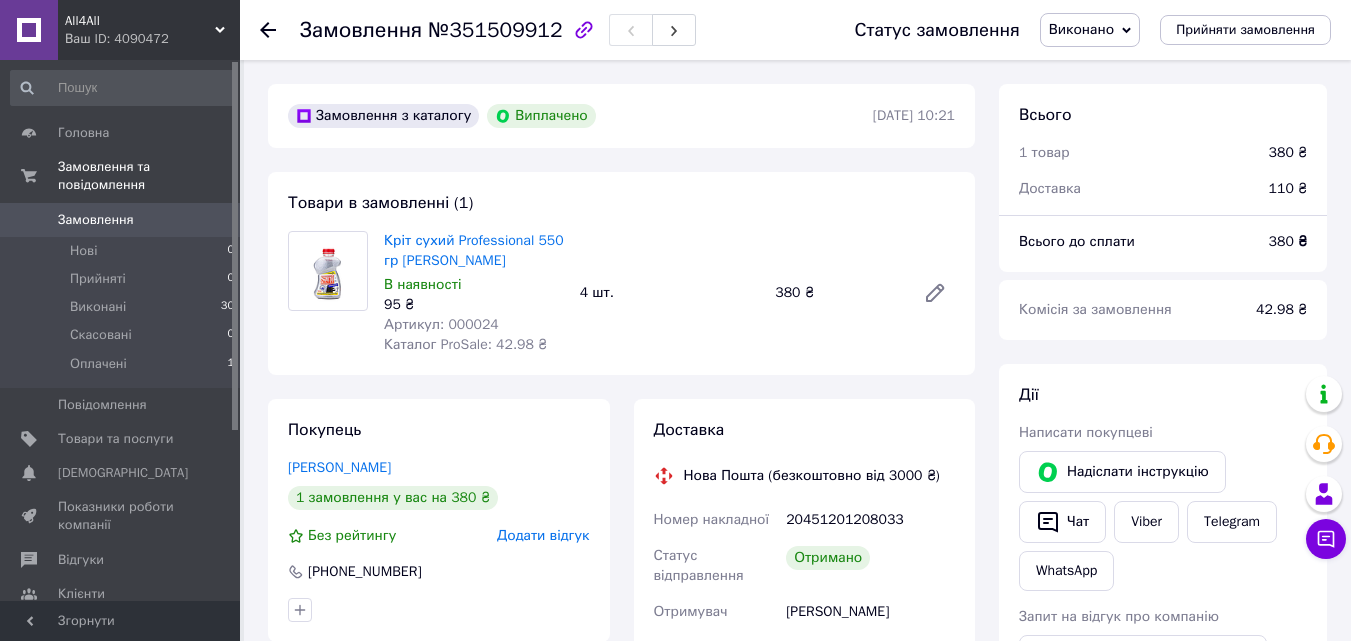 click on "Замовлення" at bounding box center (96, 220) 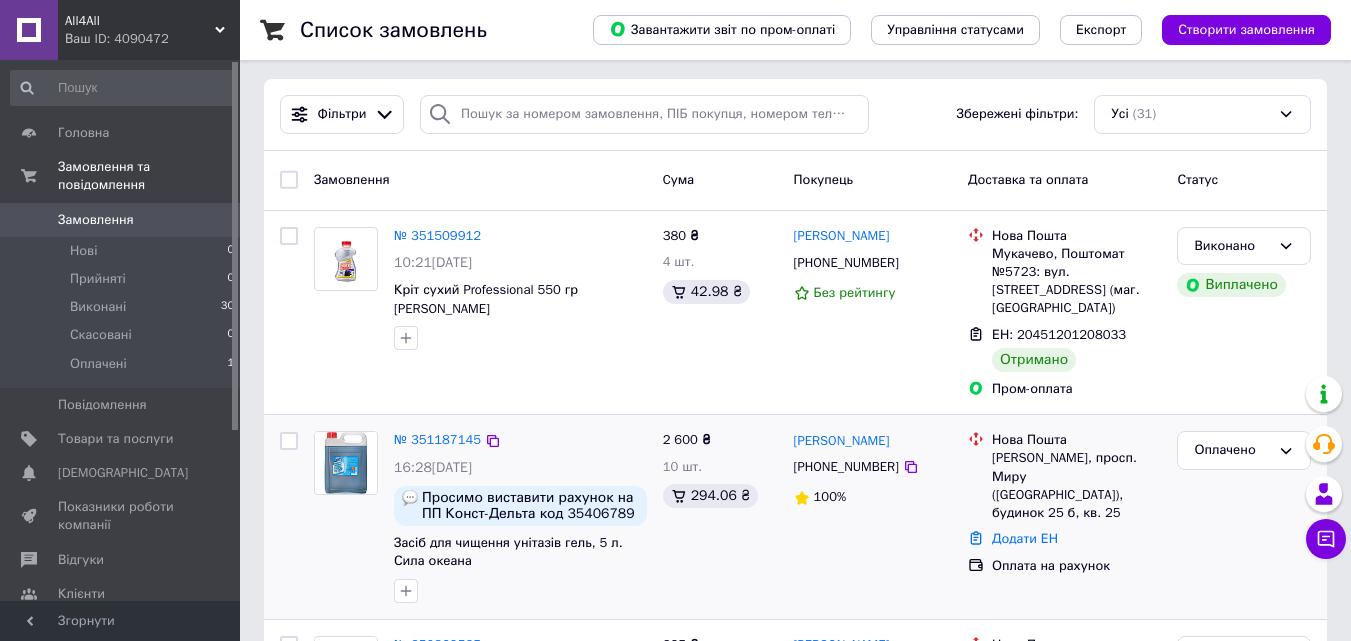scroll, scrollTop: 0, scrollLeft: 0, axis: both 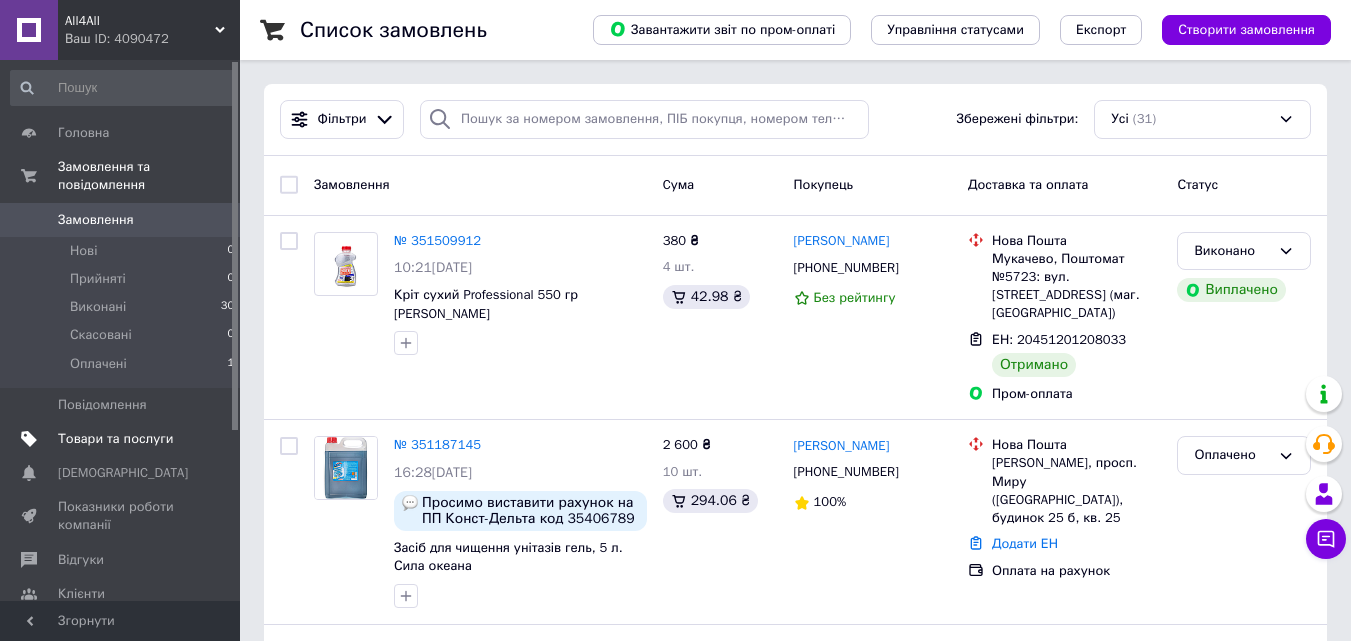 click on "Товари та послуги" at bounding box center (115, 439) 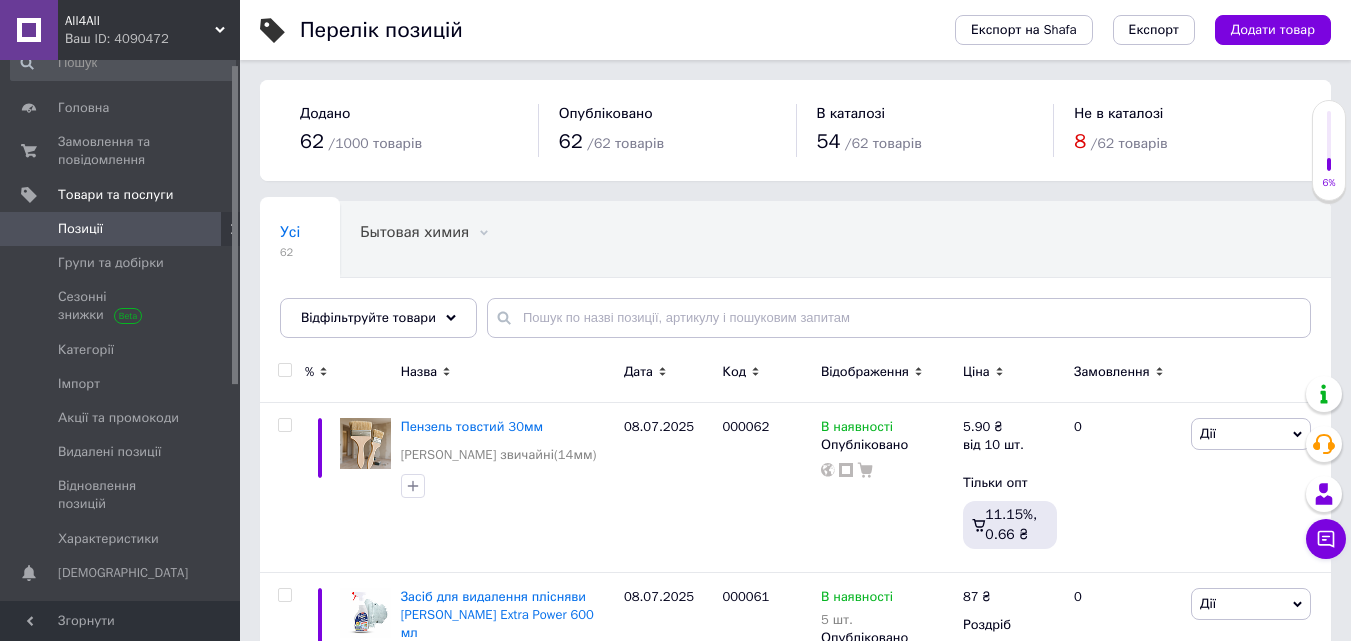 scroll, scrollTop: 0, scrollLeft: 0, axis: both 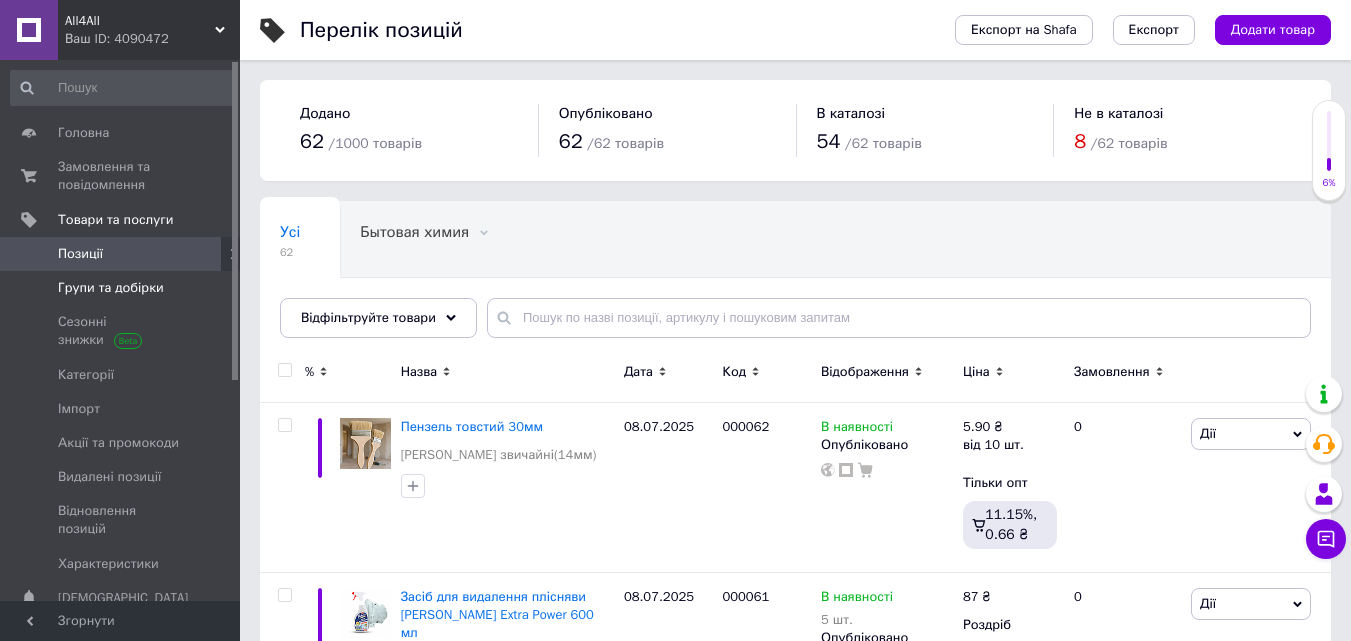 click on "Групи та добірки" at bounding box center (111, 288) 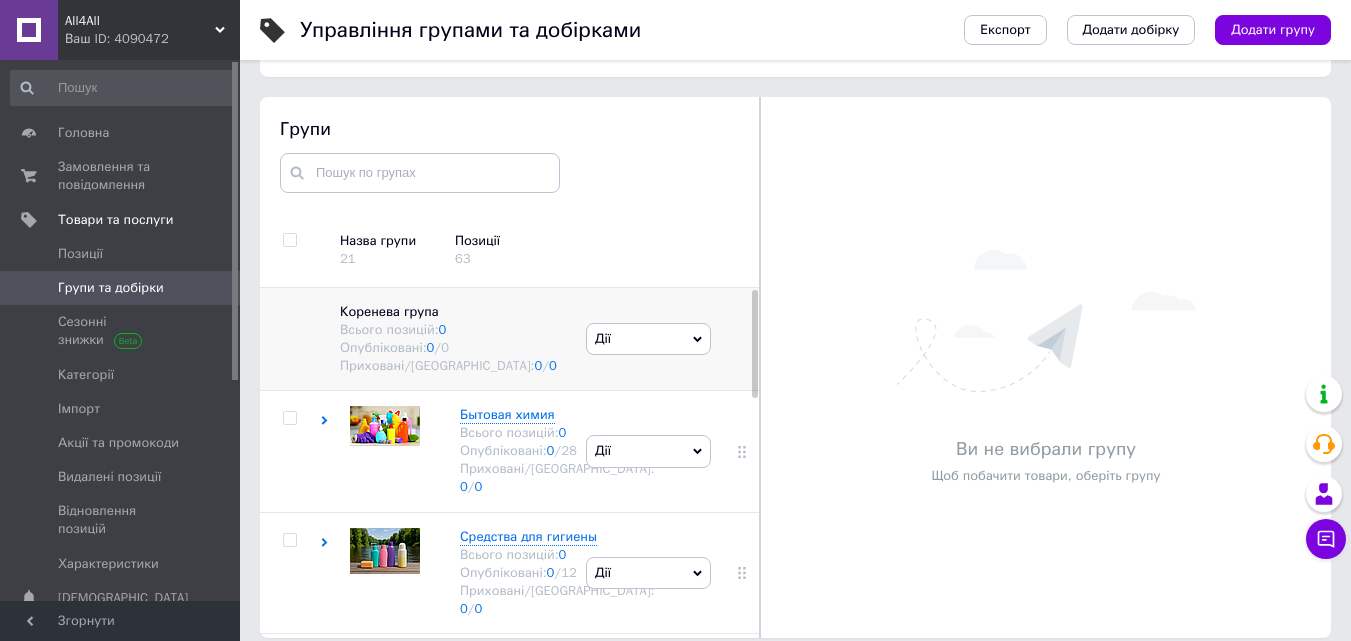 scroll, scrollTop: 113, scrollLeft: 0, axis: vertical 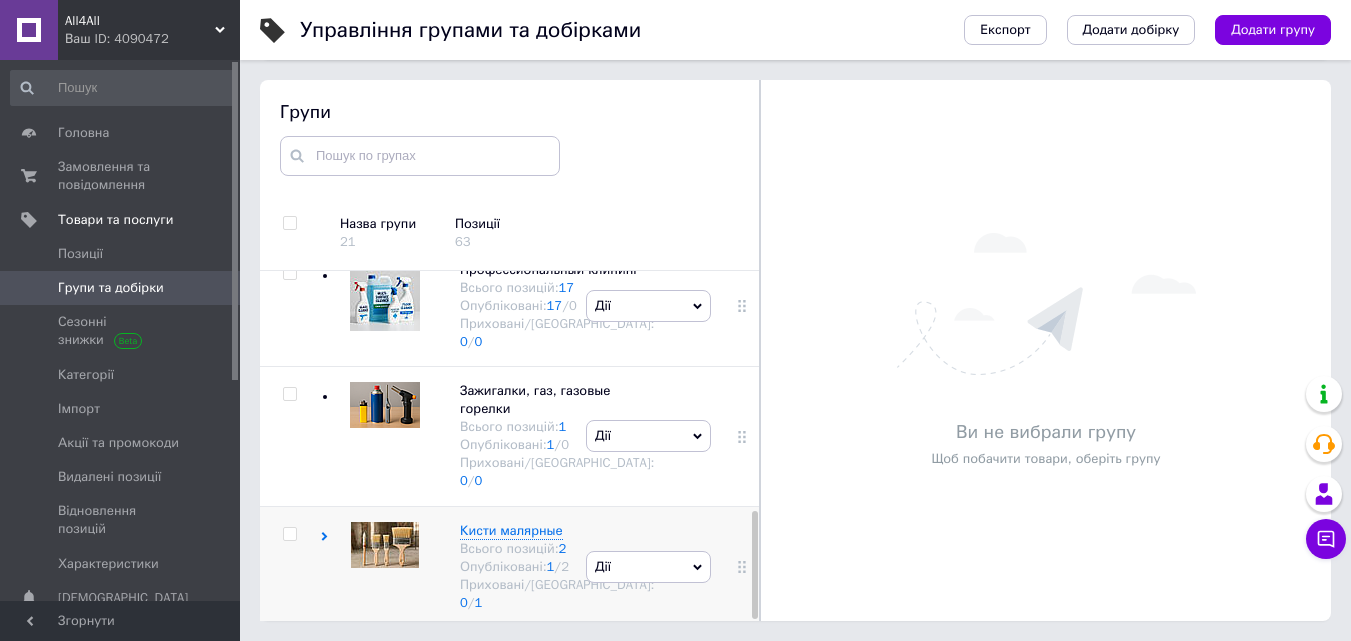 click on "Дії" at bounding box center (648, 567) 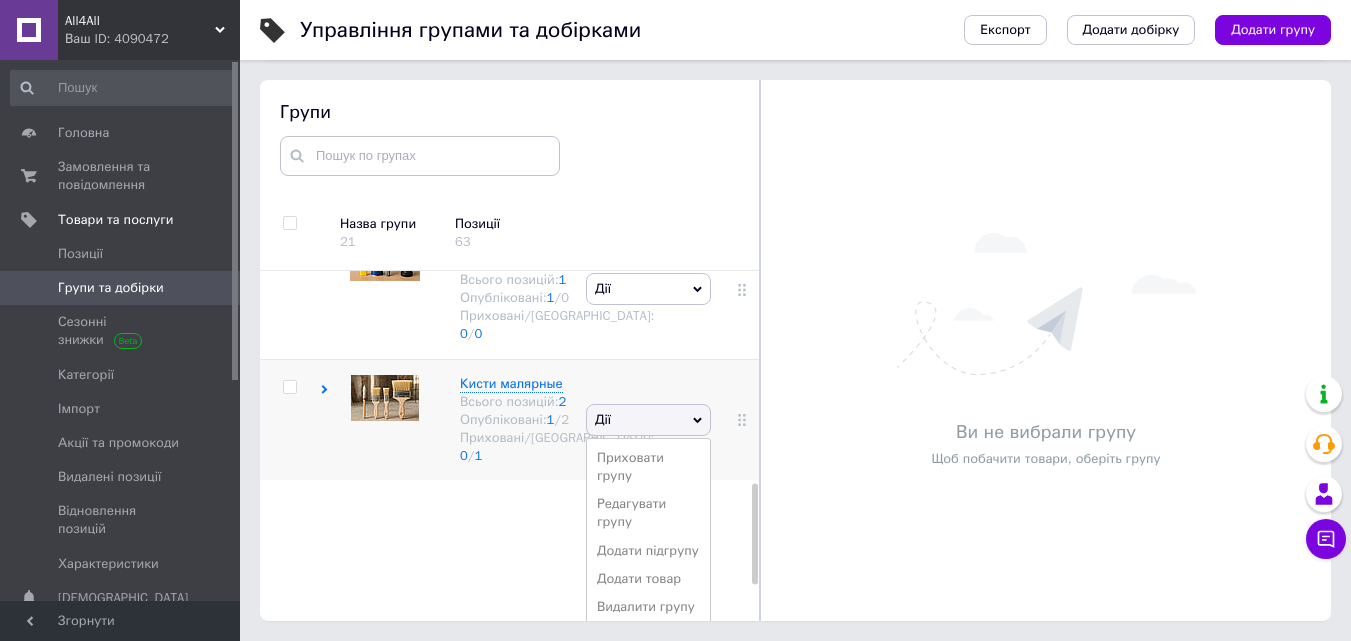 scroll, scrollTop: 861, scrollLeft: 0, axis: vertical 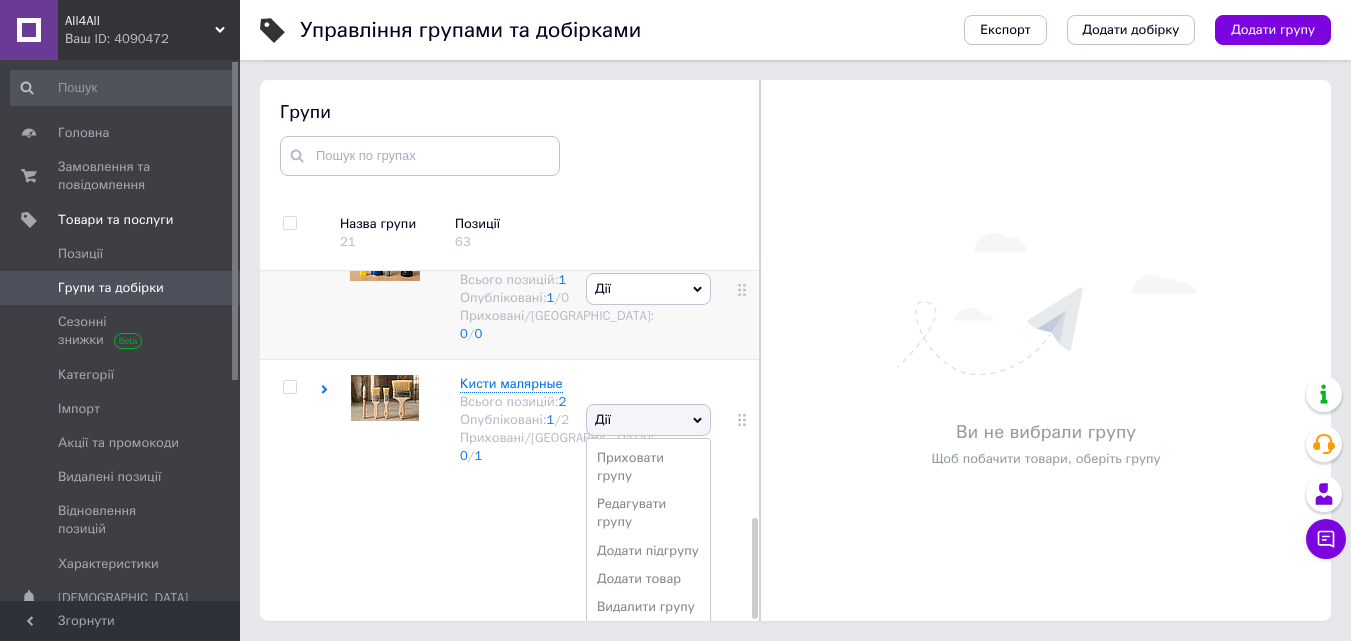click on "Коренева група Всього позицій:  0 Опубліковані:  0  /  0 Приховані/Видалені:  0  /  0 Дії Додати підгрупу Додати товар Бытовая химия Всього позицій:  0 Опубліковані:  0  /  28 Приховані/Видалені:  0  /  0 Дії Приховати групу Редагувати групу Додати підгрупу Додати товар Видалити групу Средства для гигиены Всього позицій:  0 Опубліковані:  0  /  12 Приховані/Видалені:  0  /  0 [PERSON_NAME] групу Редагувати групу Додати підгрупу Додати товар Видалити групу Туалетная бумага, бумажные полотенца Всього позицій:  1 Опубліковані:  1  /  0 Приховані/Видалені:  0  /  0 Дії 17 17  /  0 0  /" at bounding box center (513, 46) 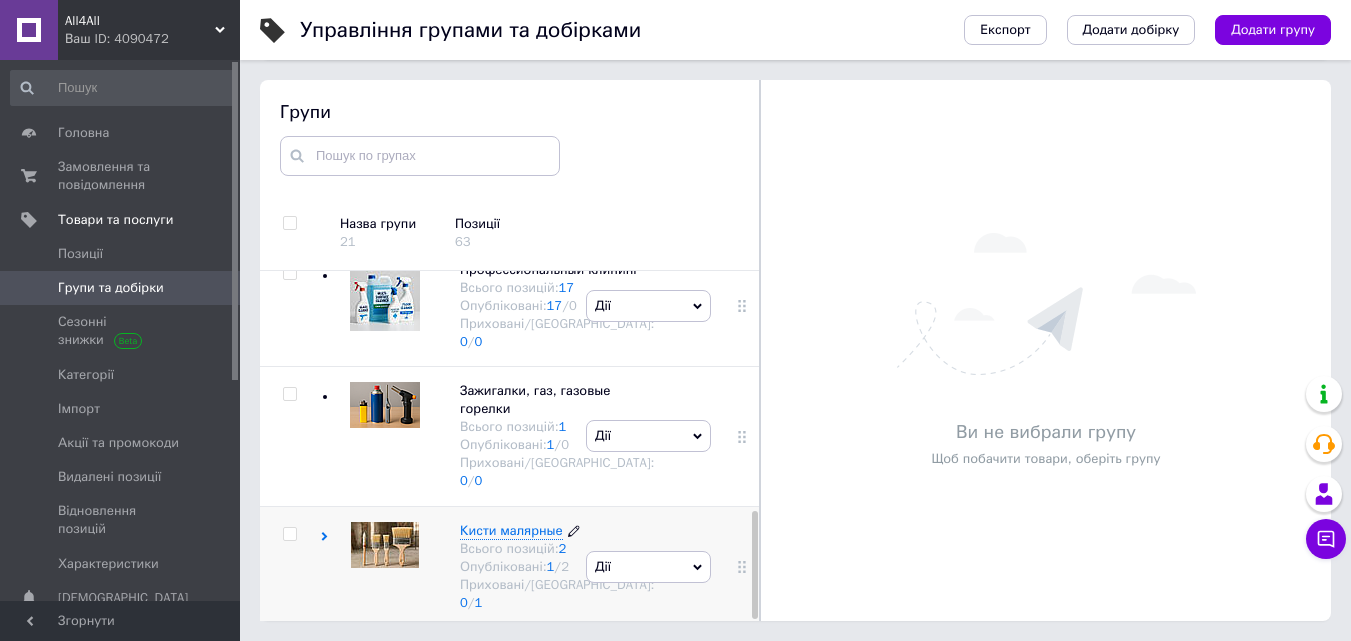 click on "Кисти малярные" at bounding box center (511, 530) 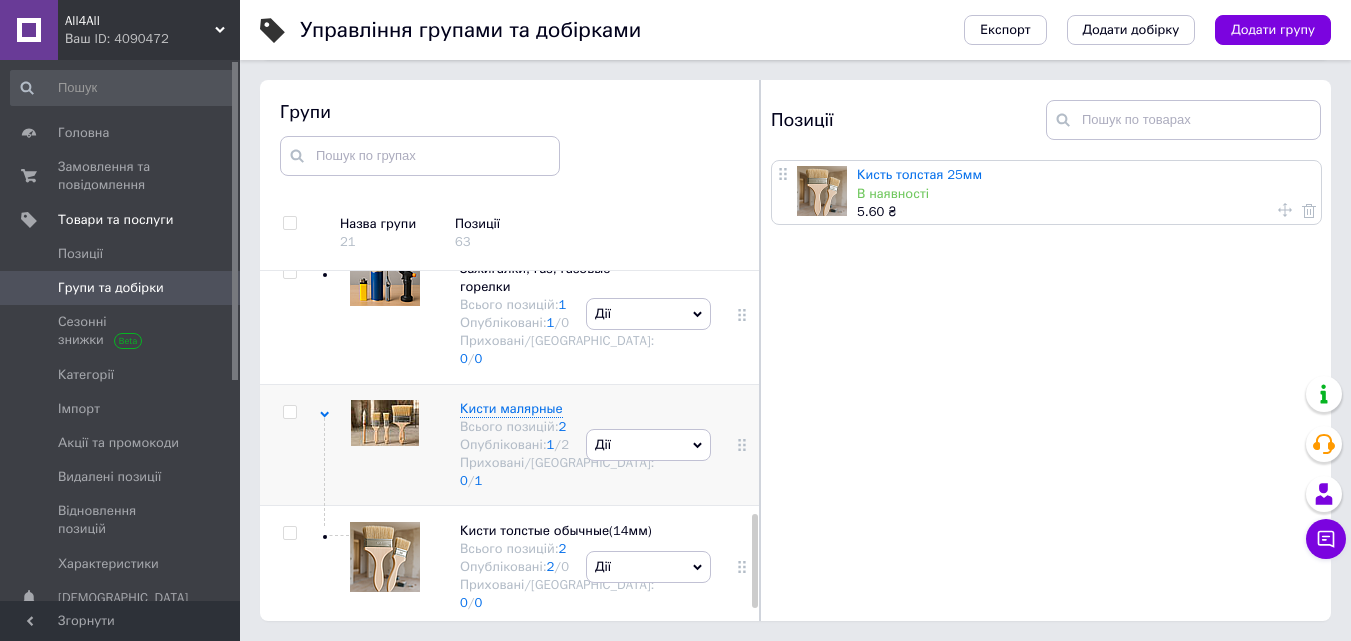 scroll, scrollTop: 947, scrollLeft: 0, axis: vertical 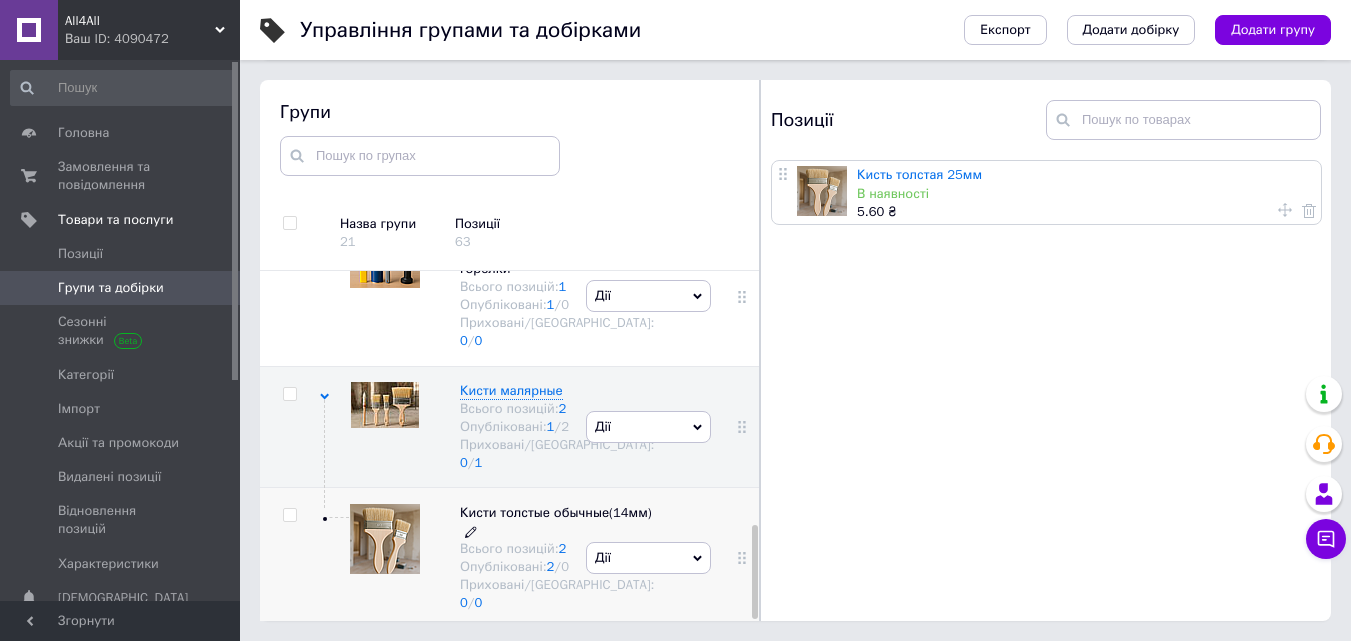 click on "Кисти толстые обычные(14мм)" at bounding box center [556, 512] 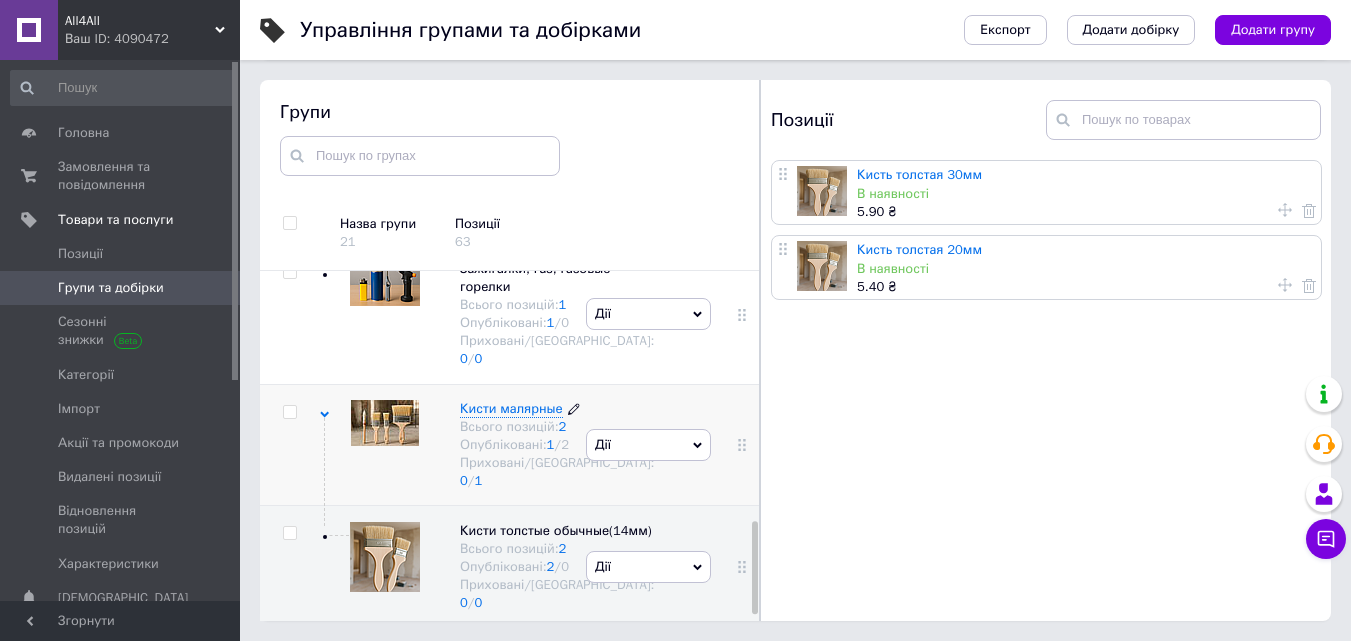 click on "Кисти малярные" at bounding box center [511, 408] 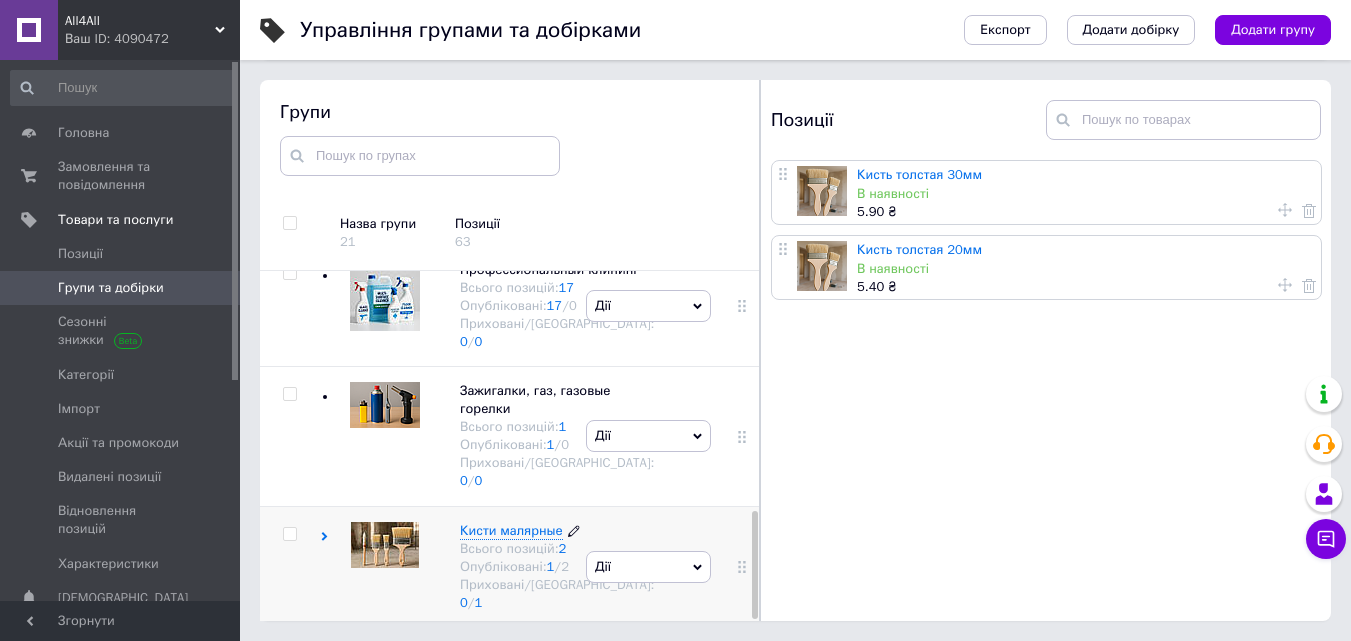 scroll, scrollTop: 775, scrollLeft: 0, axis: vertical 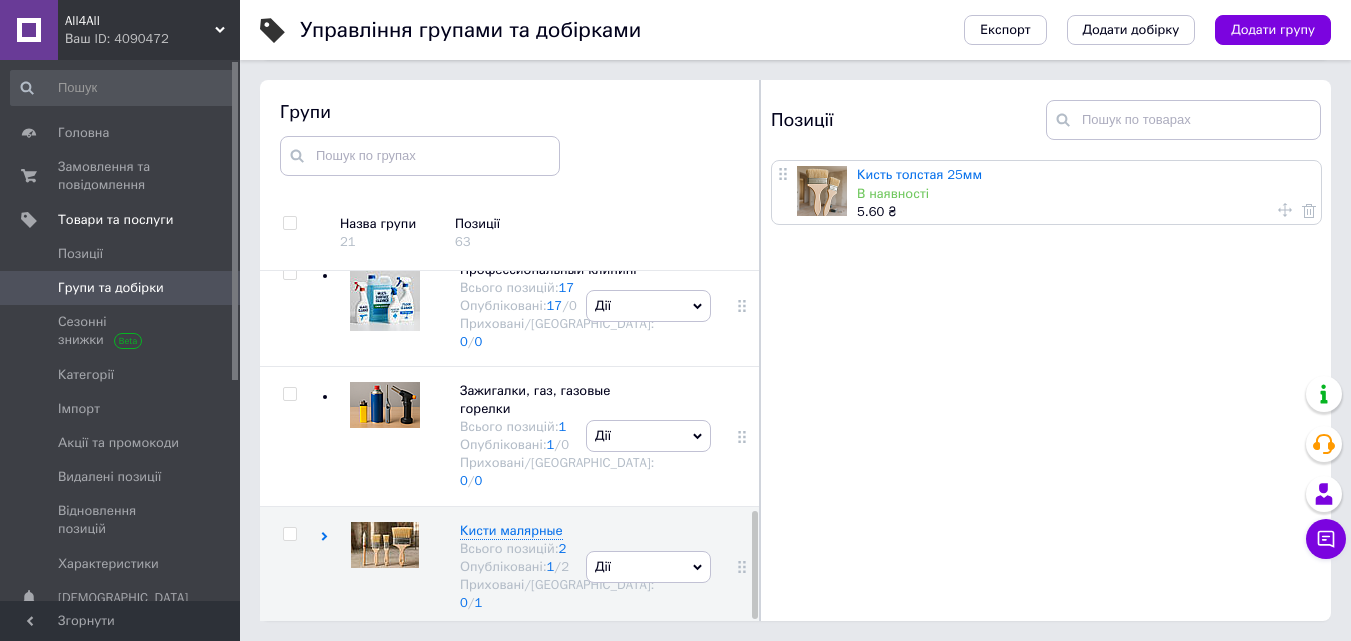 click on "All4All" at bounding box center (140, 21) 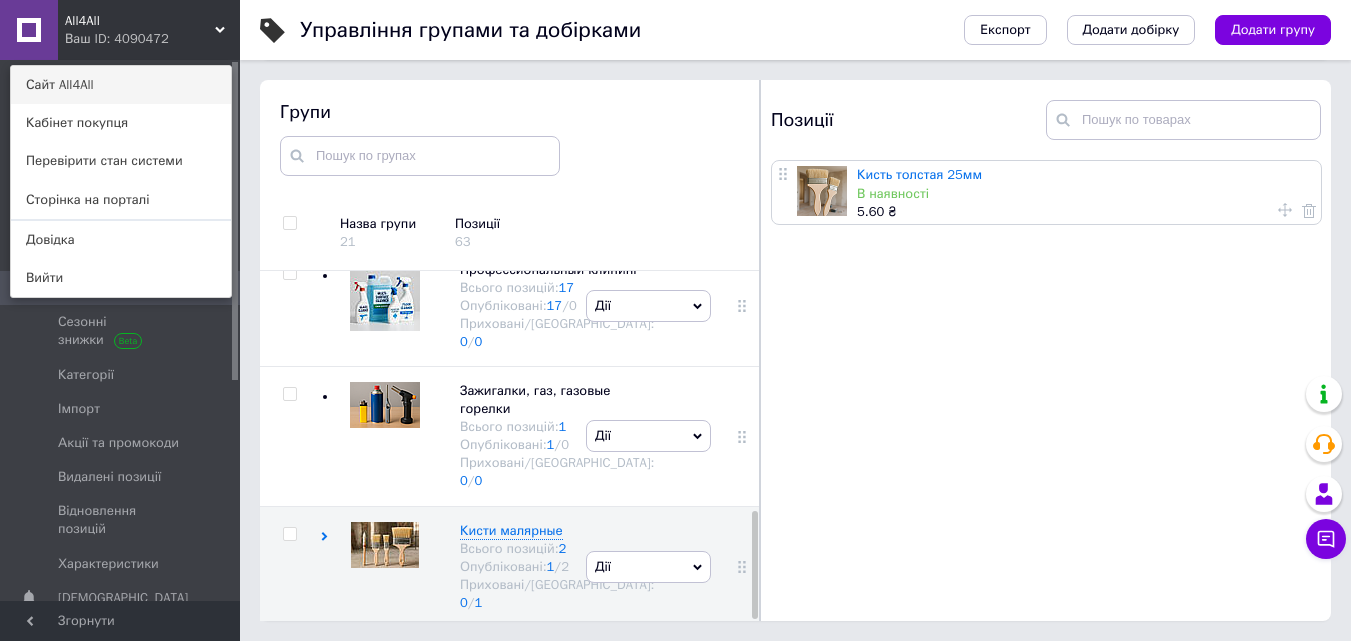 click on "Сайт All4All" at bounding box center (121, 85) 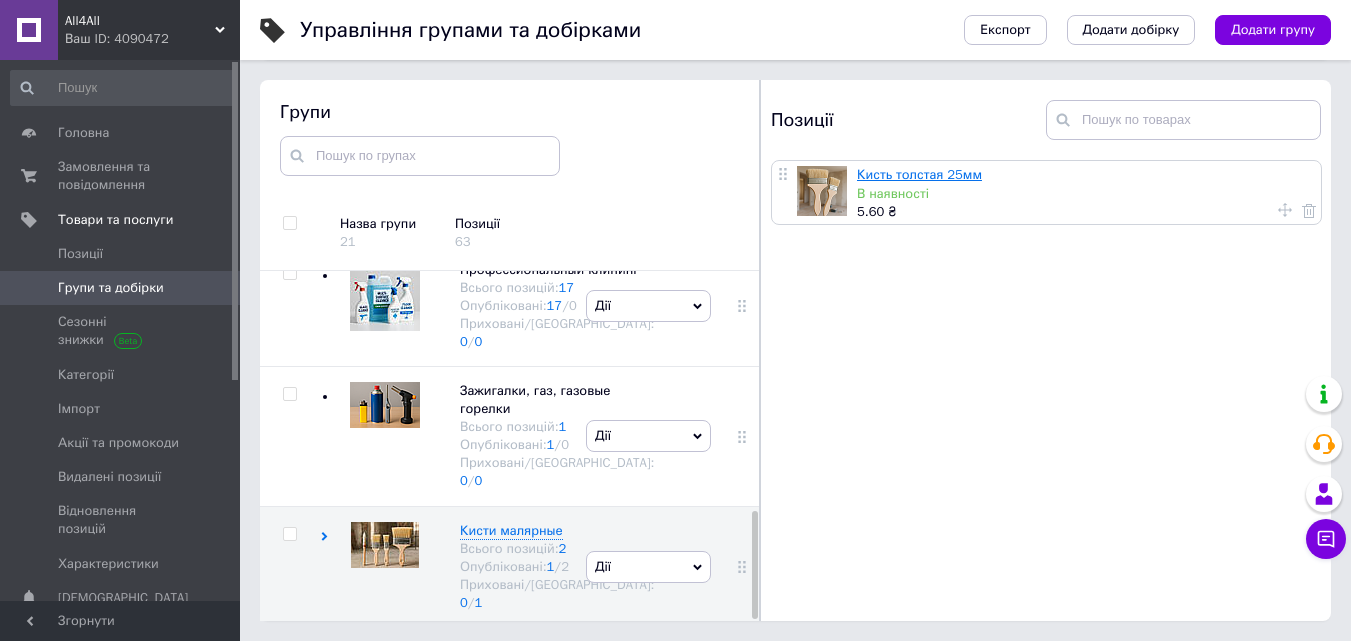 click on "Кисть толстая 25мм" at bounding box center [919, 174] 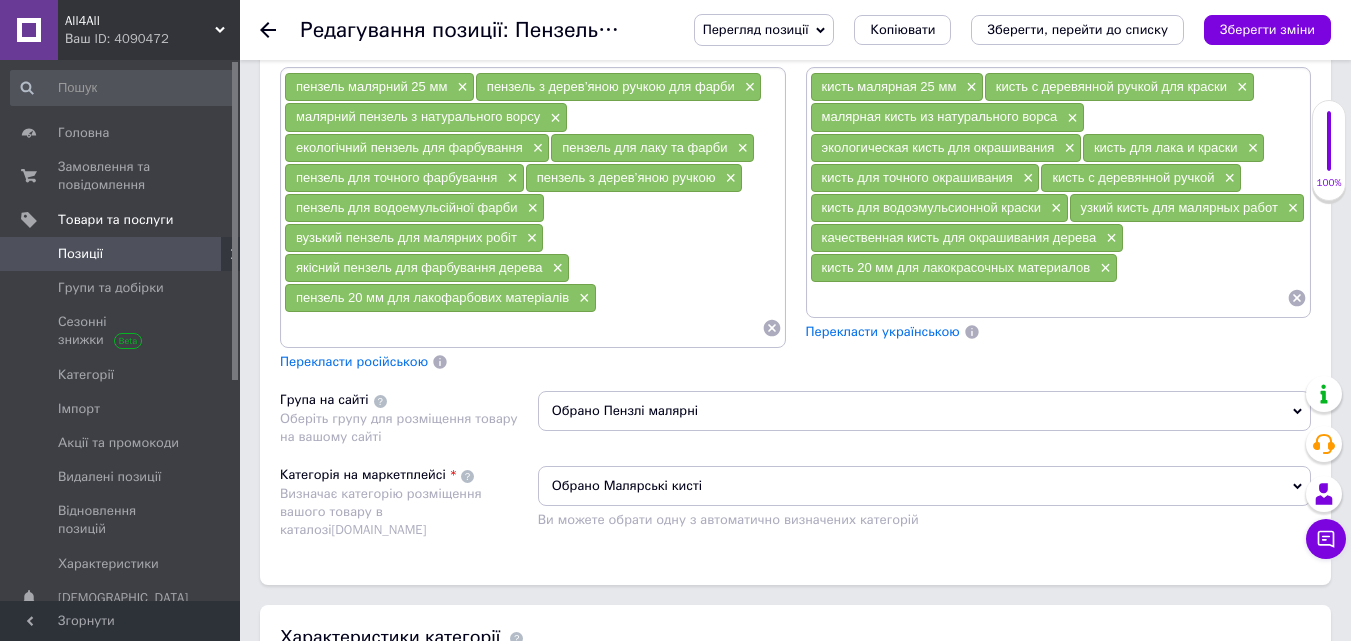 scroll, scrollTop: 1600, scrollLeft: 0, axis: vertical 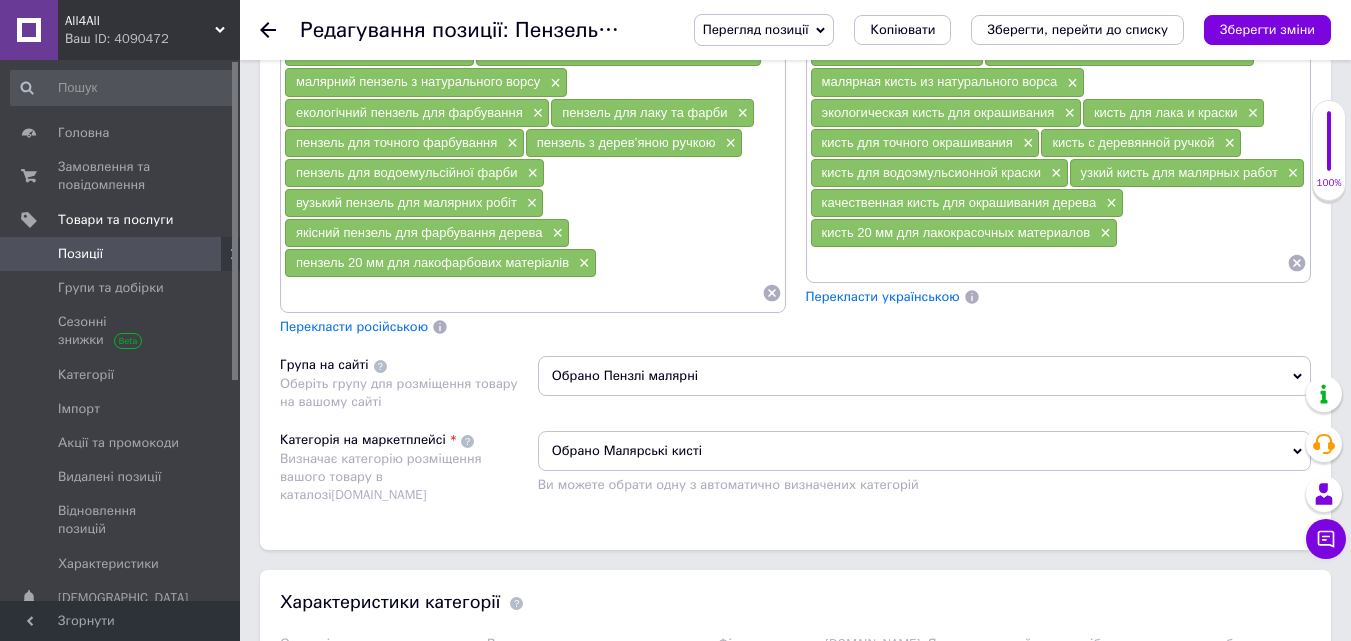 click on "Обрано Пензлі малярні" at bounding box center [924, 376] 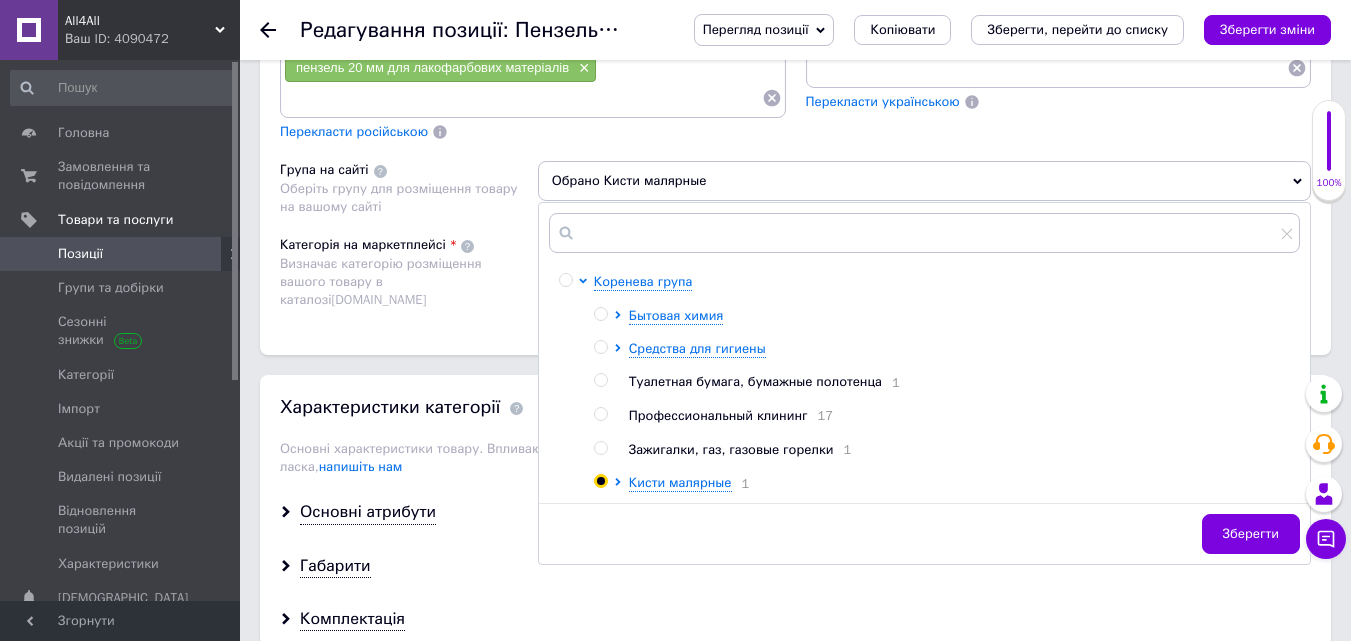 scroll, scrollTop: 2000, scrollLeft: 0, axis: vertical 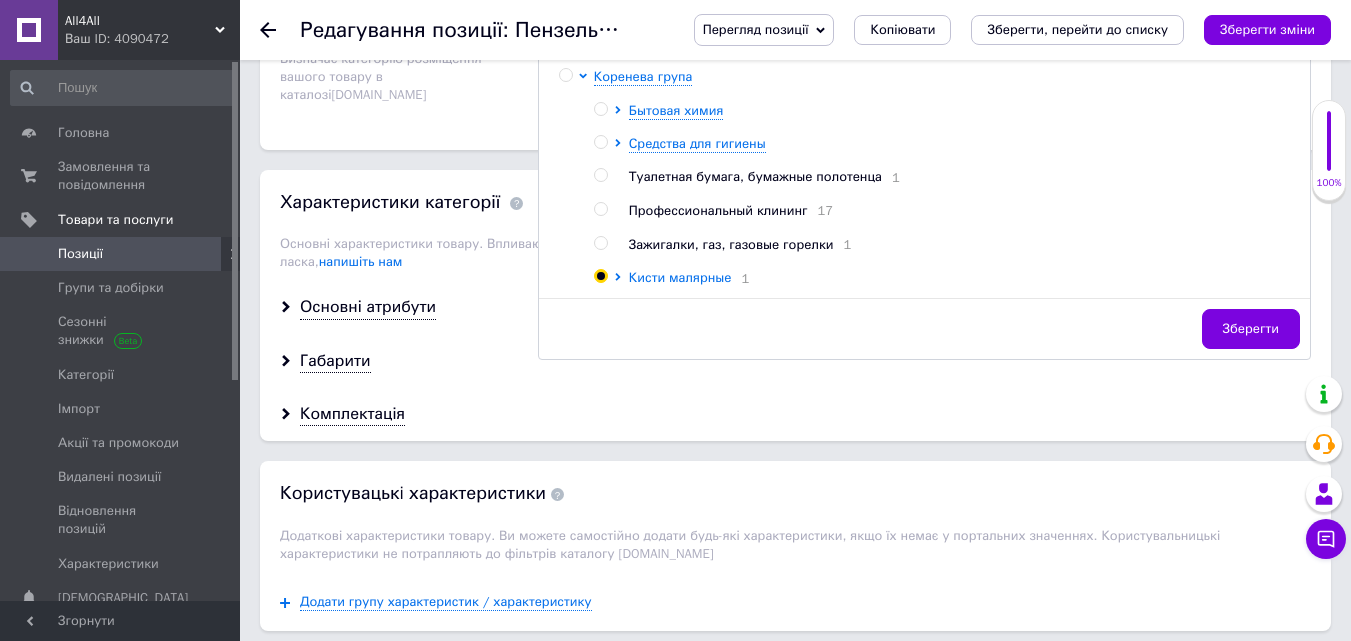 click on "Кисти малярные" at bounding box center (680, 277) 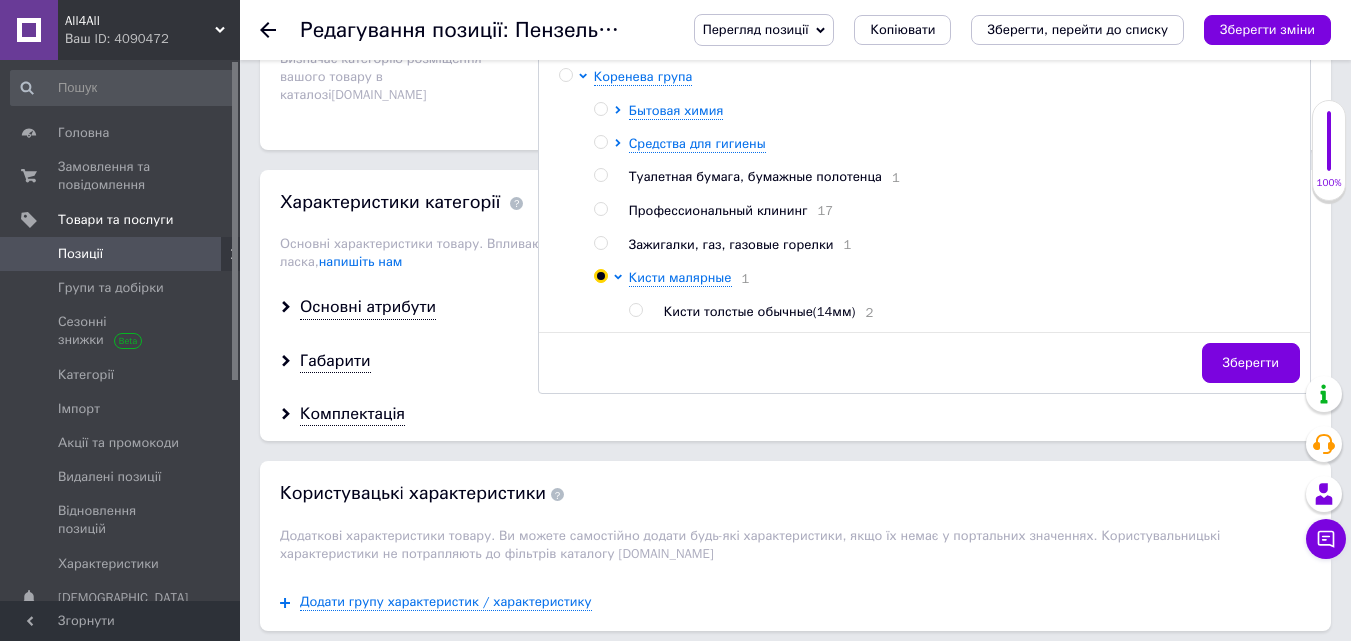 click on "Кисти толстые обычные(14мм)" at bounding box center [760, 311] 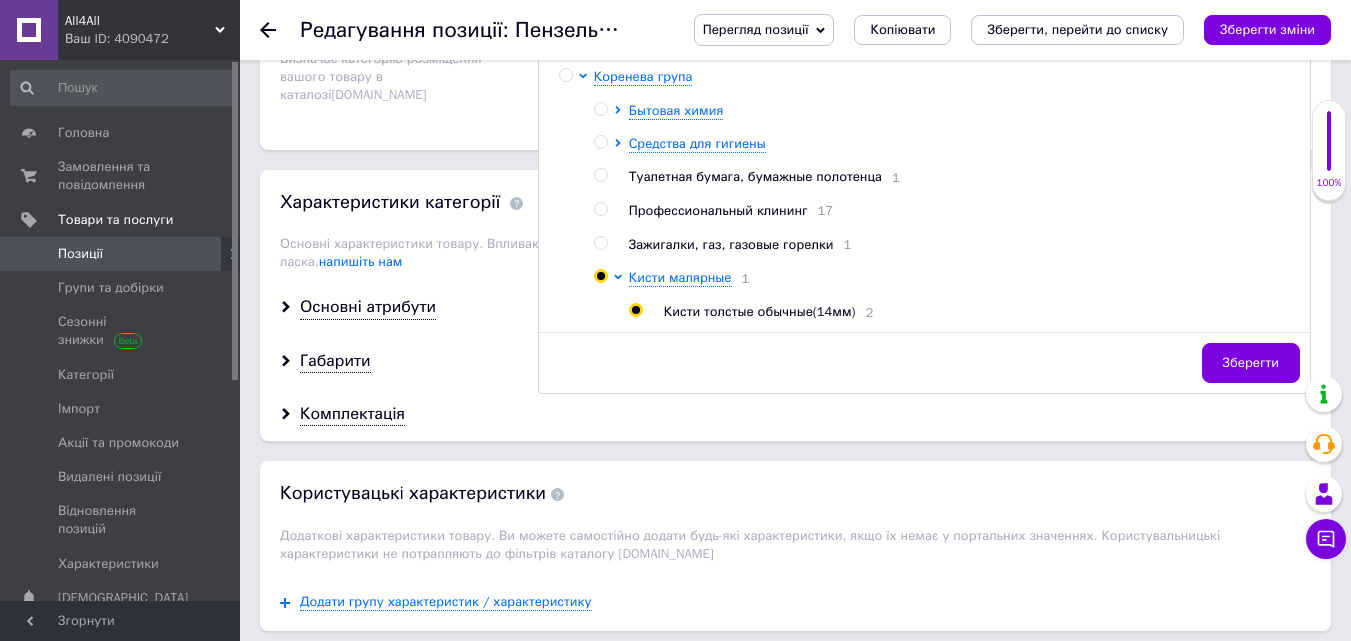 radio on "false" 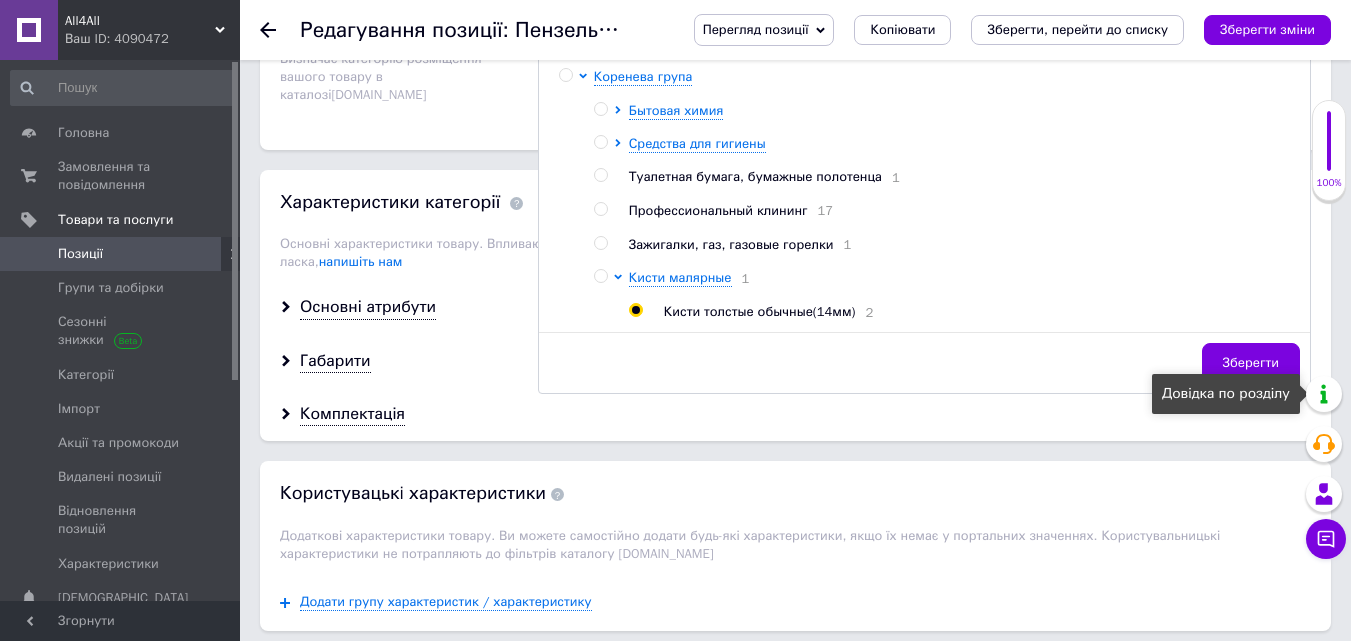 click on "Довідка по розділу" at bounding box center (1226, 394) 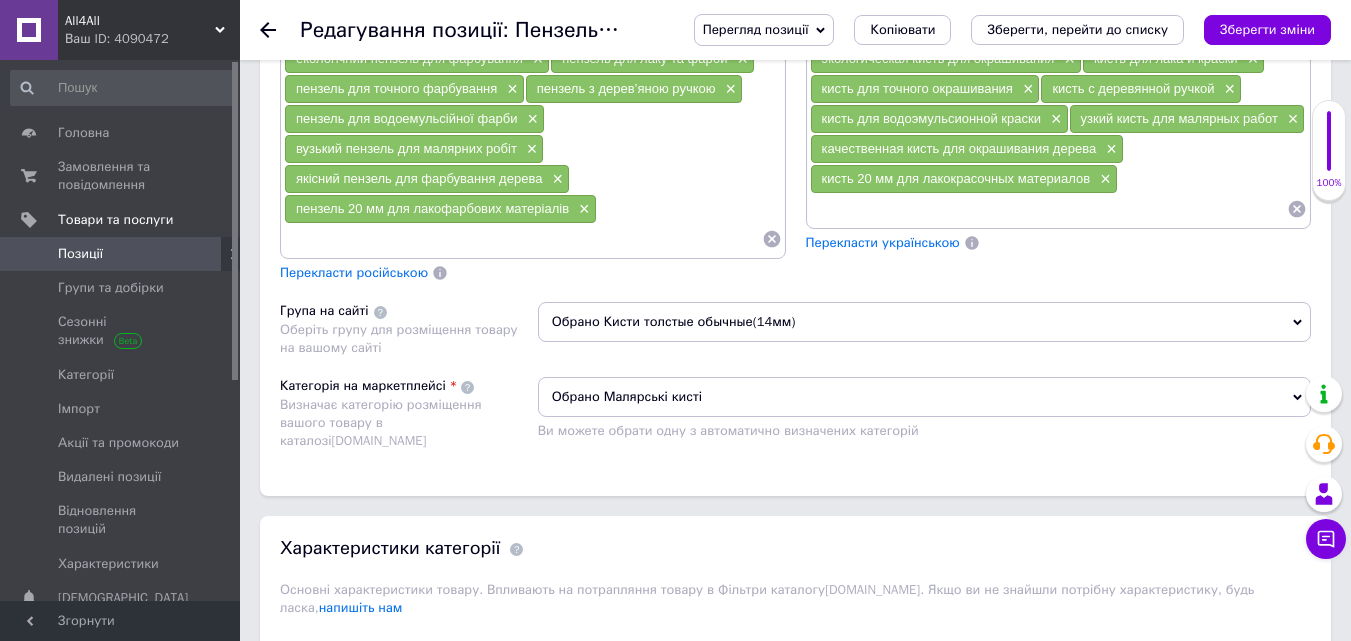 scroll, scrollTop: 1600, scrollLeft: 0, axis: vertical 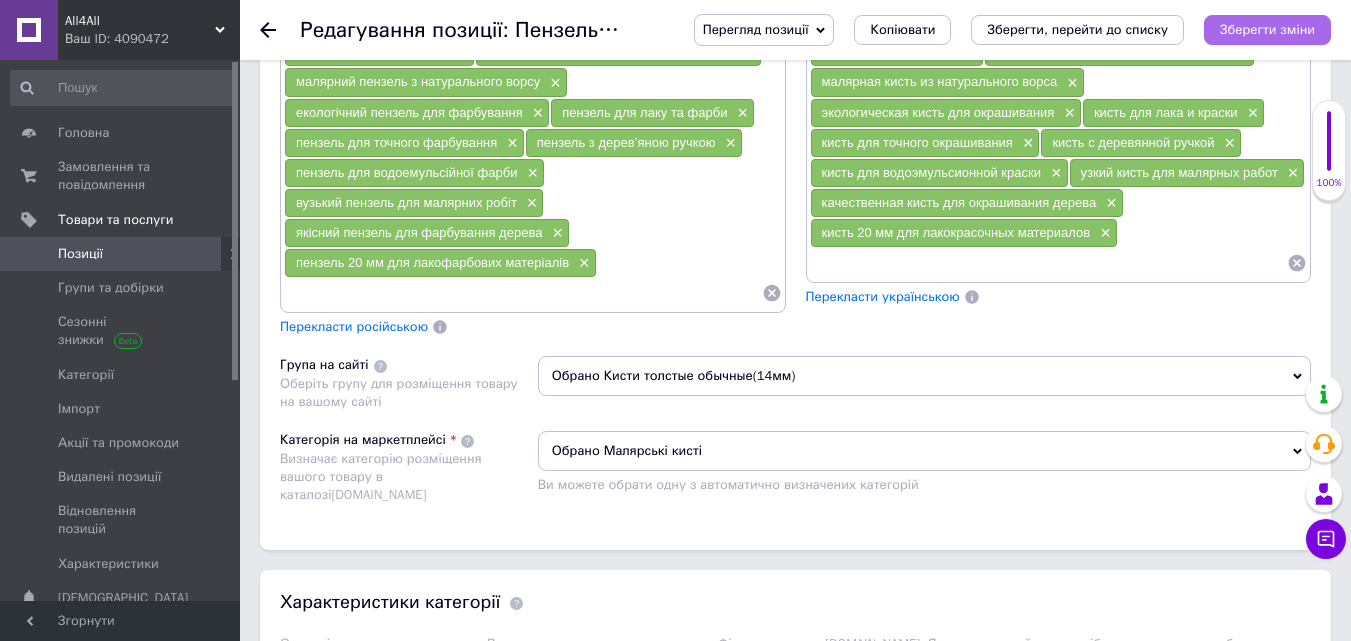 click on "Зберегти зміни" at bounding box center [1267, 29] 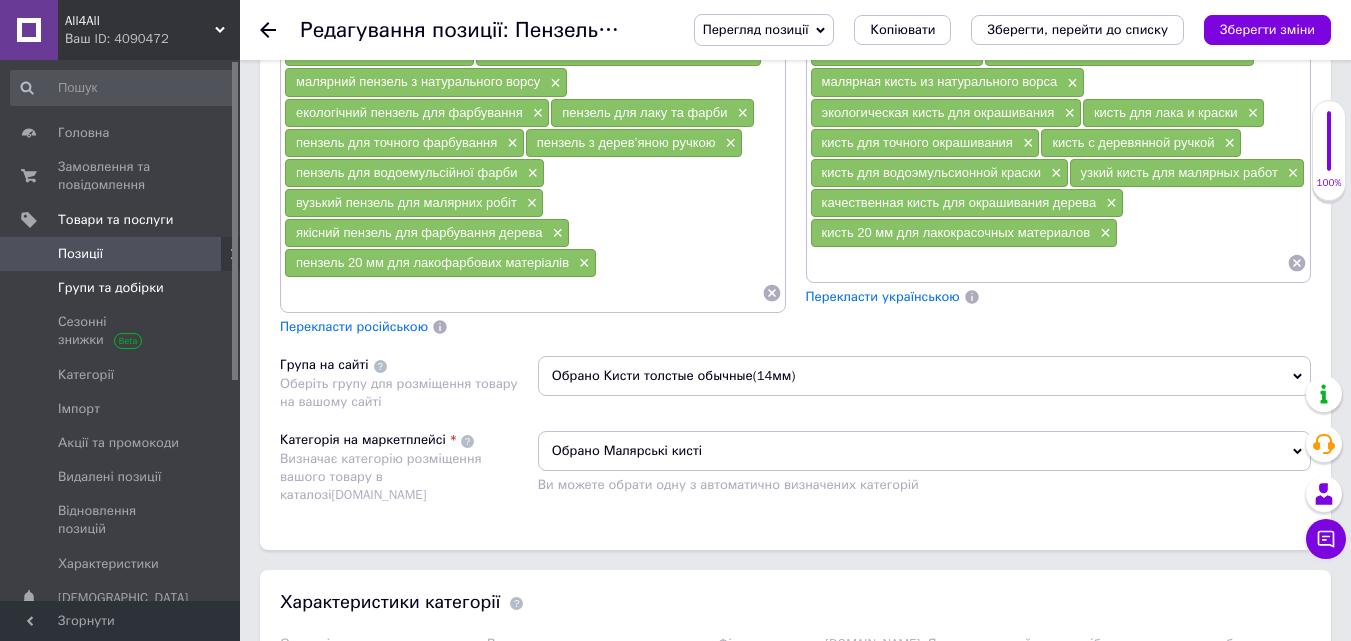 click on "Групи та добірки" at bounding box center (111, 288) 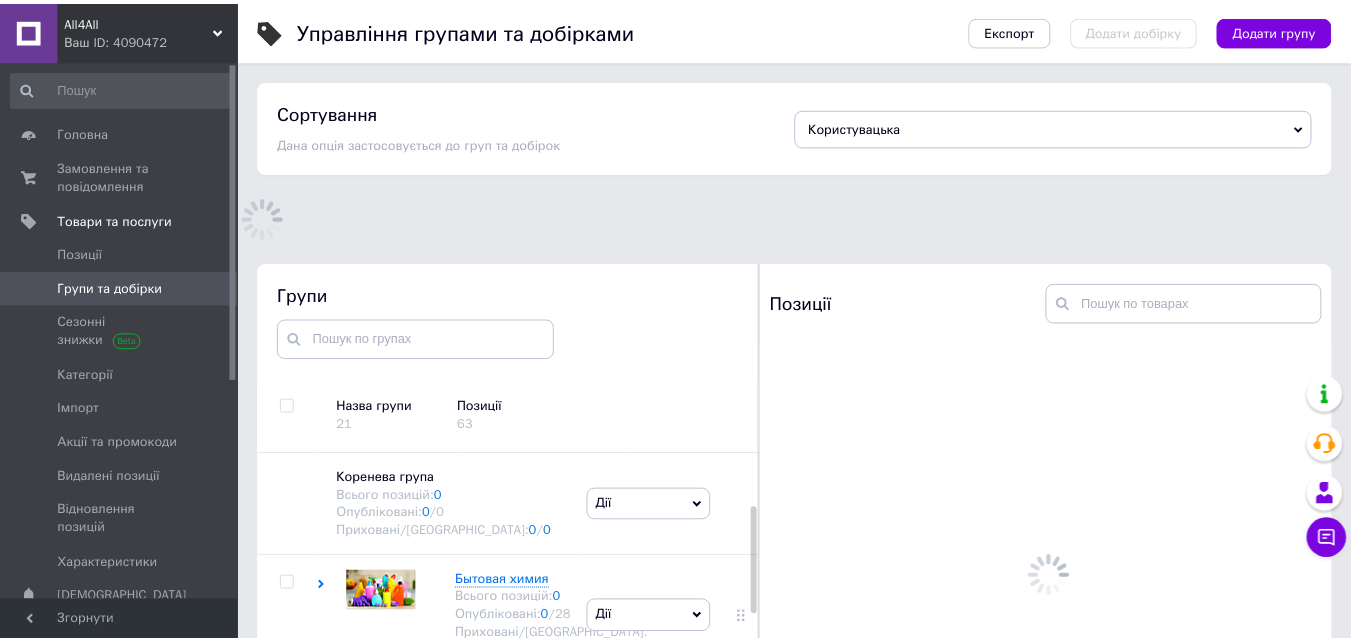 scroll, scrollTop: 113, scrollLeft: 0, axis: vertical 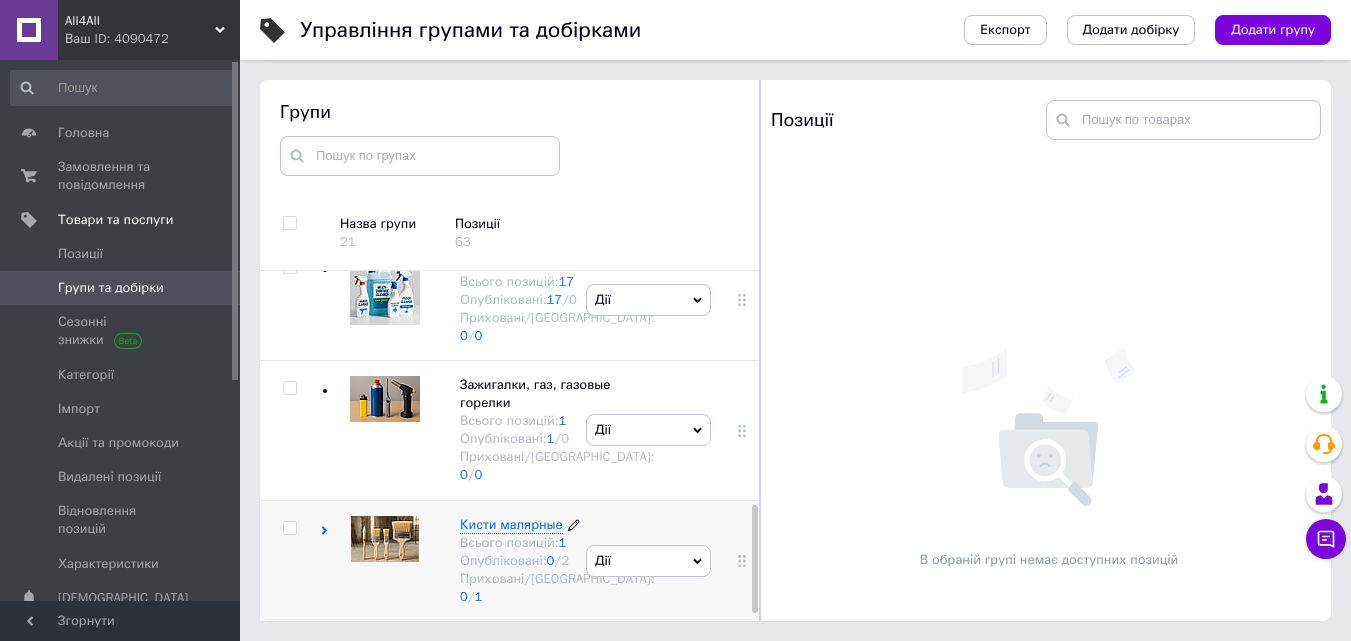 click on "Кисти малярные" at bounding box center [511, 524] 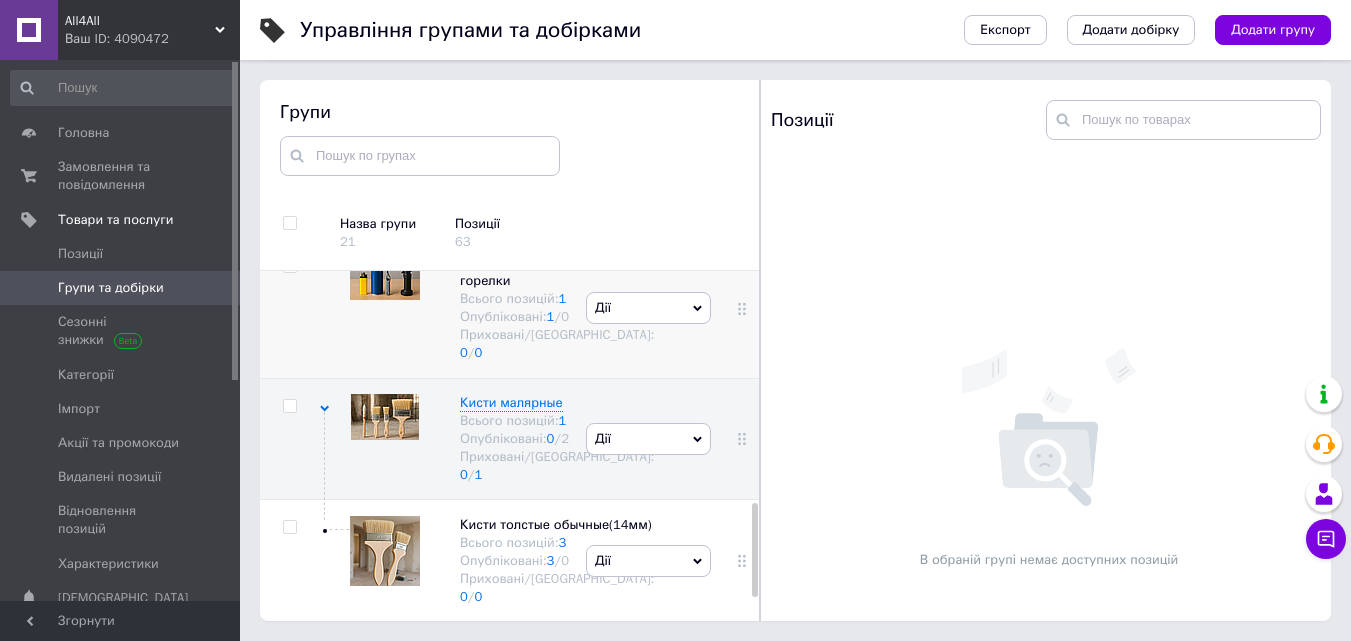 scroll, scrollTop: 947, scrollLeft: 0, axis: vertical 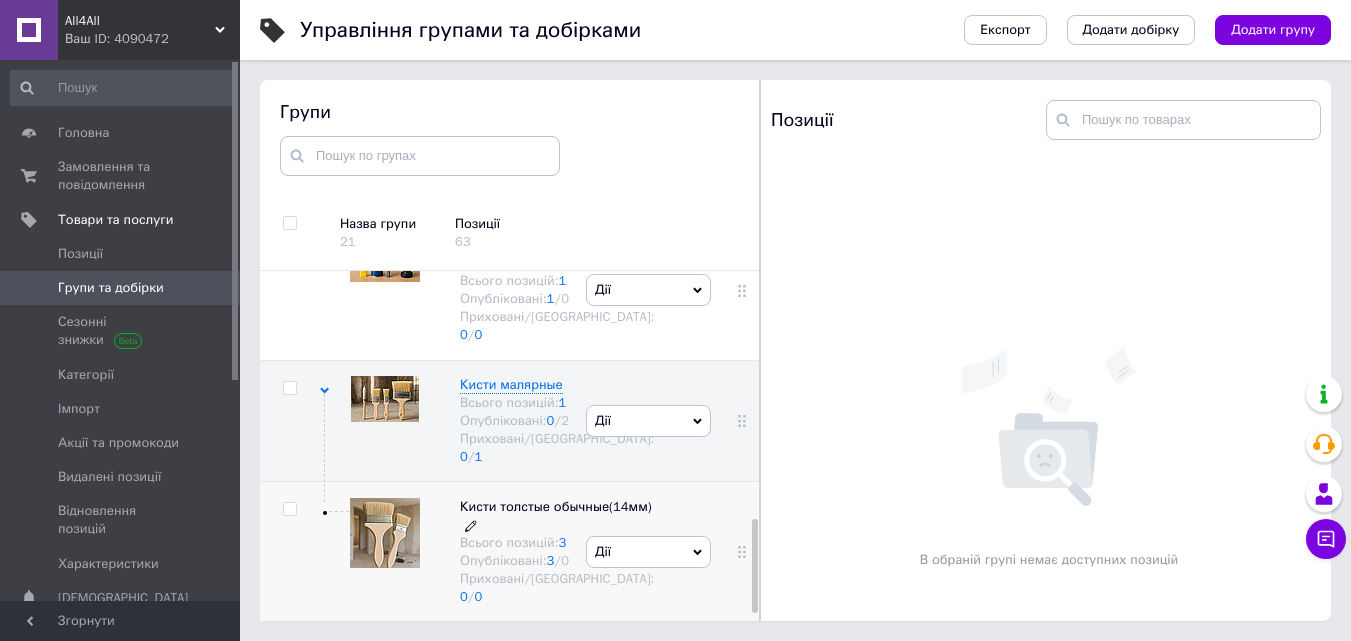 click on "Кисти толстые обычные(14мм)" at bounding box center [556, 506] 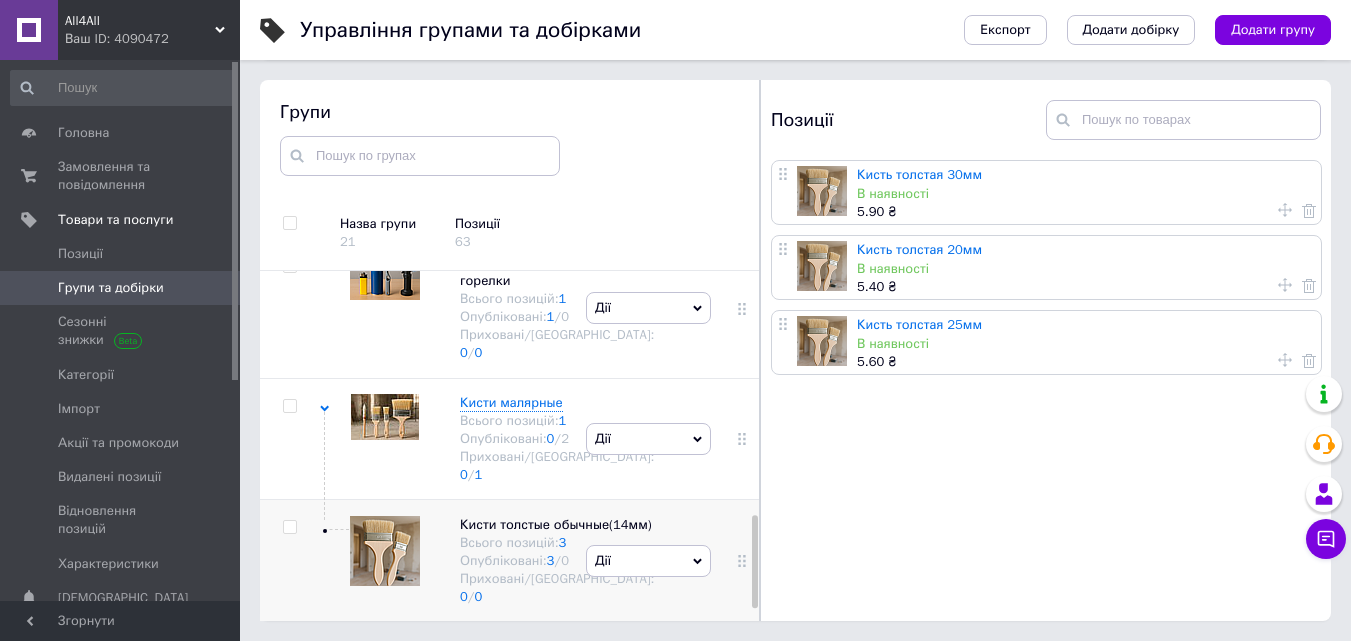 click 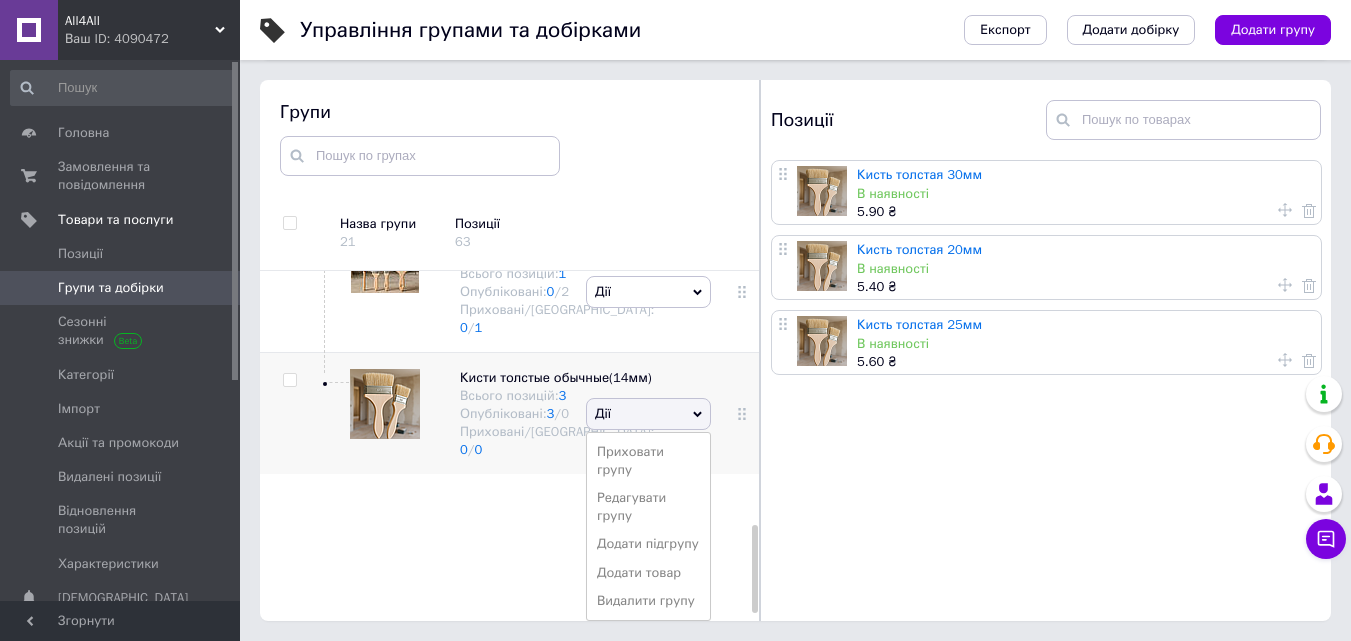 scroll, scrollTop: 1032, scrollLeft: 0, axis: vertical 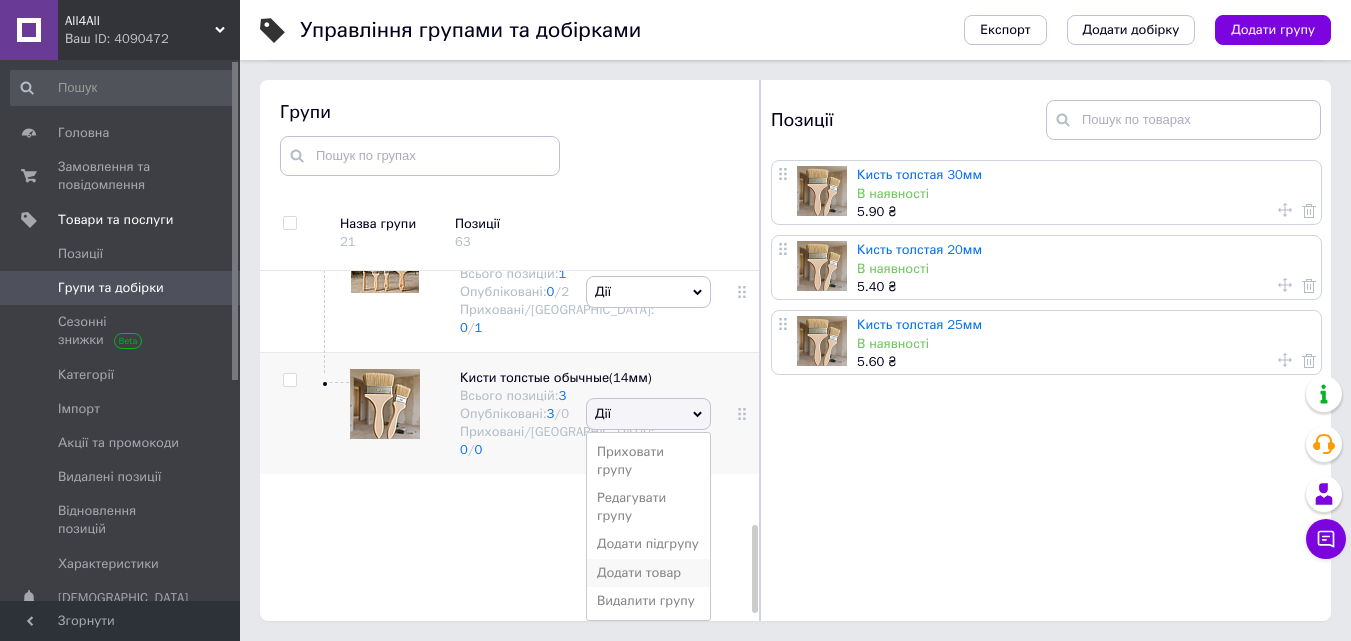 click on "Додати товар" at bounding box center (648, 573) 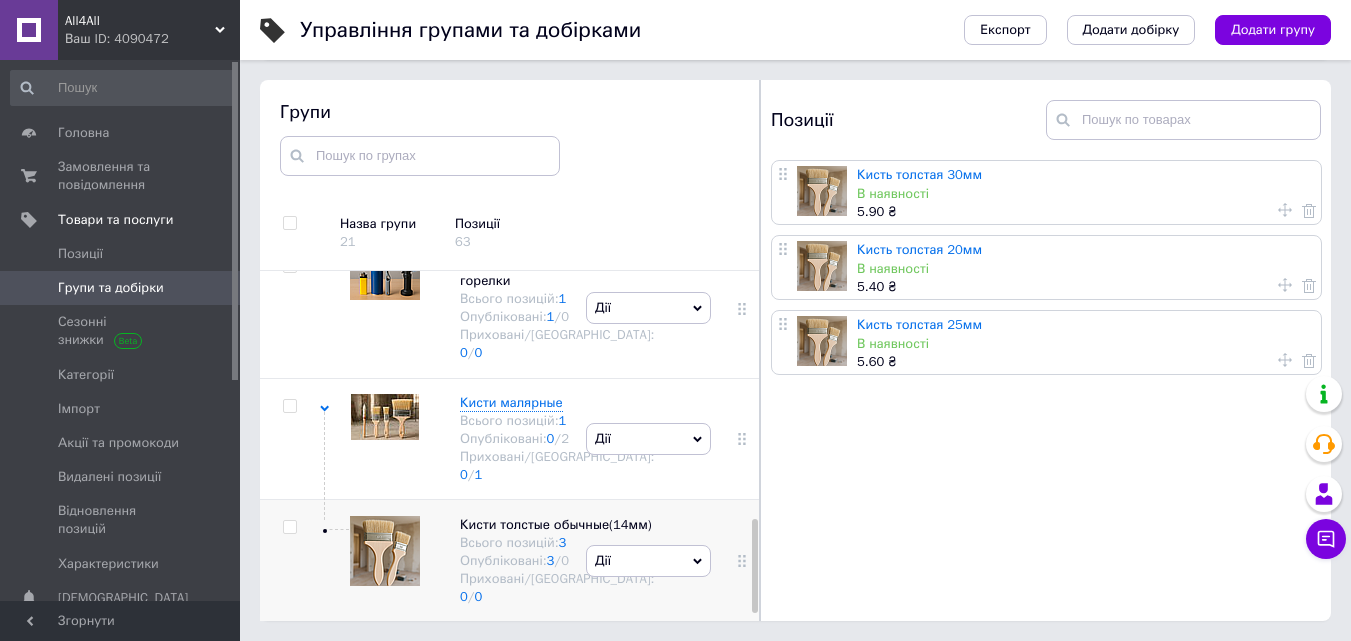 scroll, scrollTop: 947, scrollLeft: 0, axis: vertical 